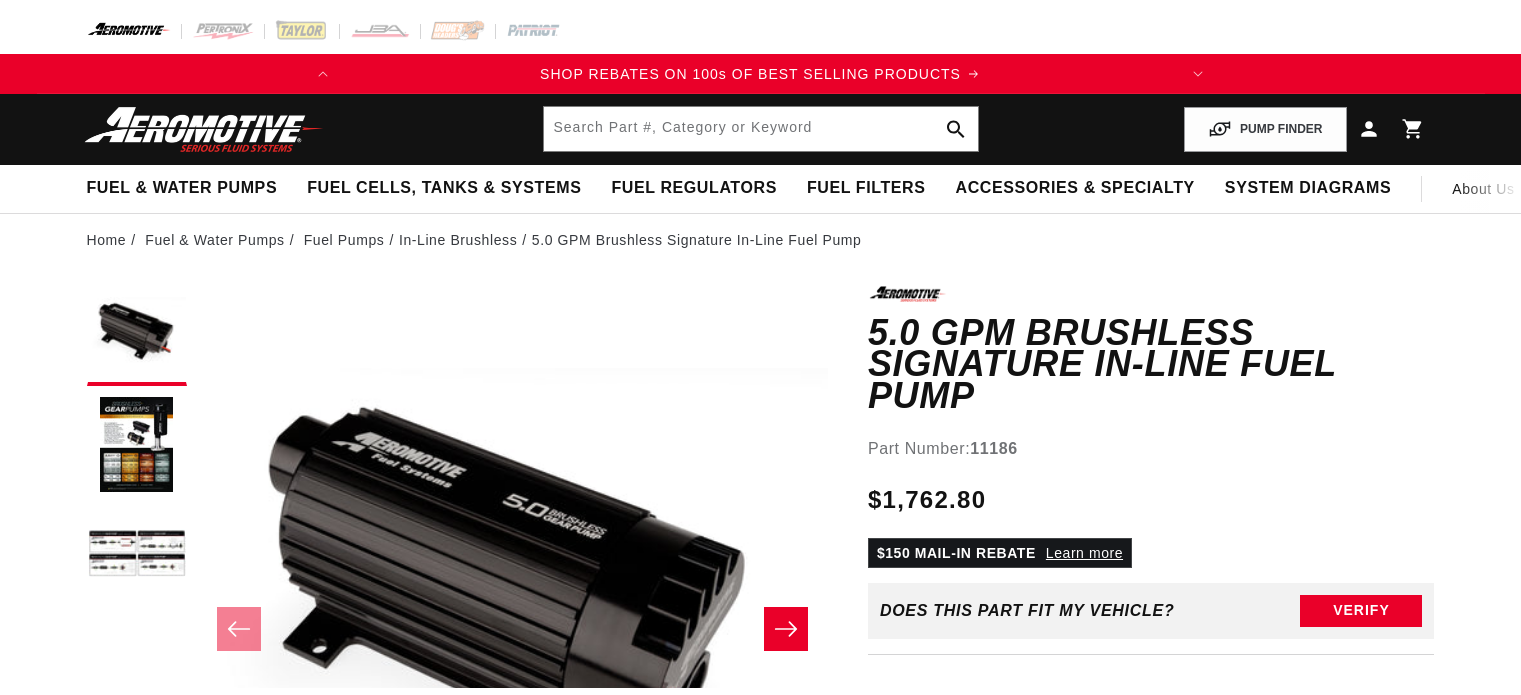 scroll, scrollTop: 0, scrollLeft: 0, axis: both 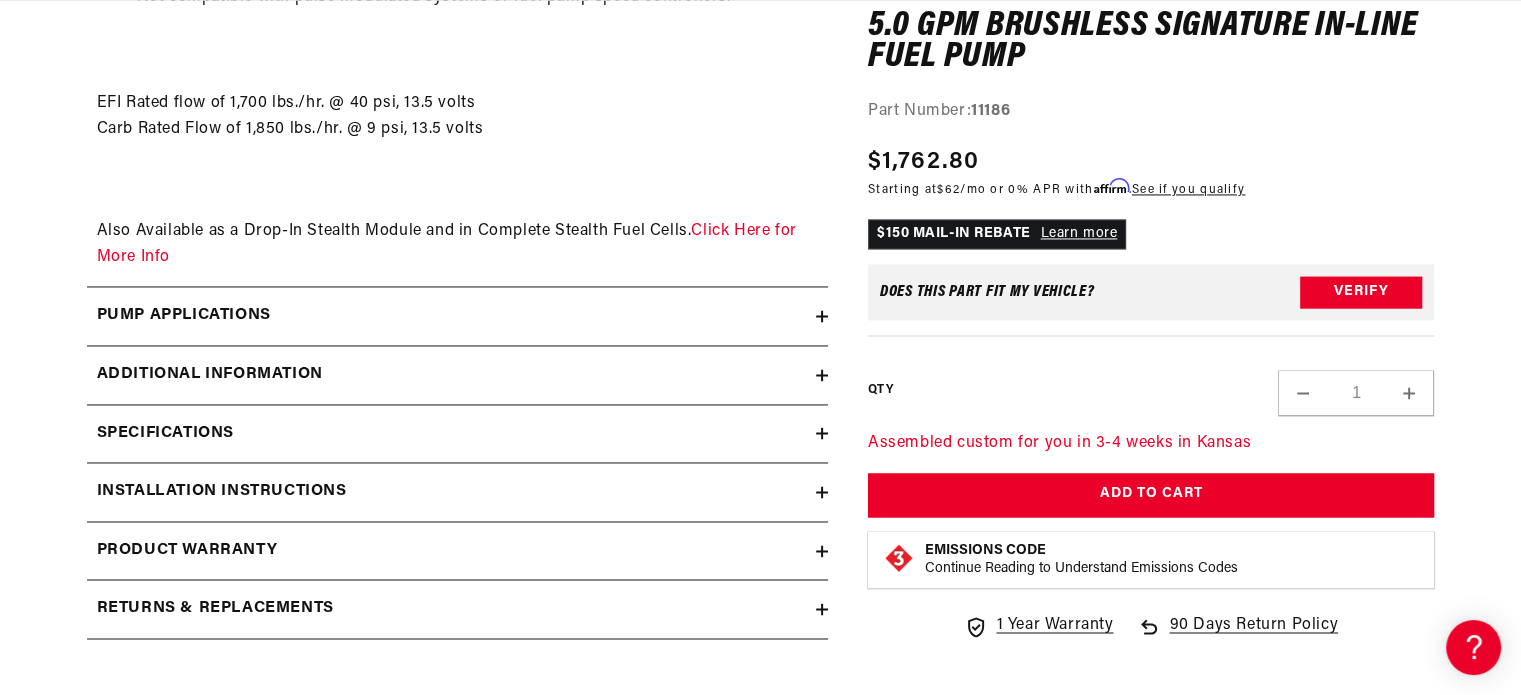 drag, startPoint x: 1529, startPoint y: 66, endPoint x: 1507, endPoint y: 472, distance: 406.5956 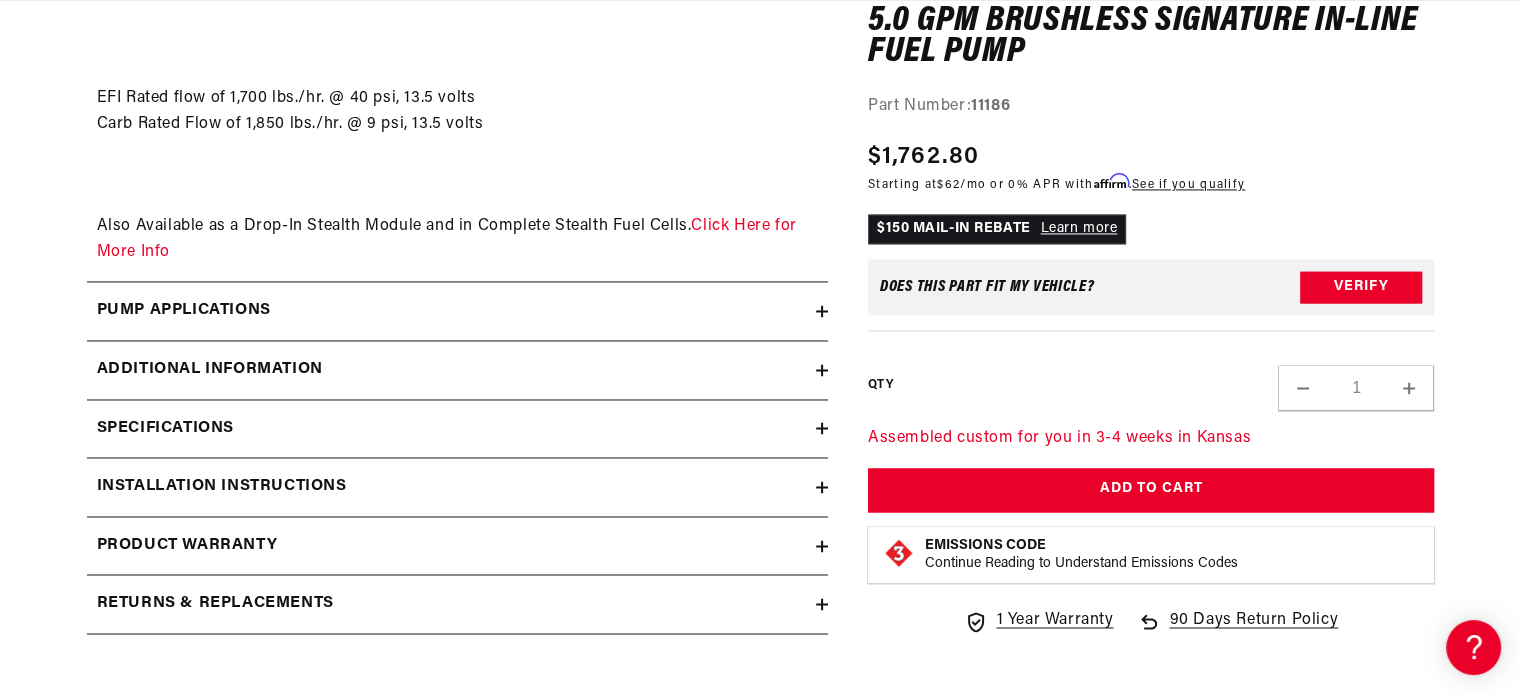 click on "Skip to content
Your cart
Your cart is empty
Loading...
You may also like
Subtotal (0 items)
$0.00 USD
Checkout
One or more of the items in your cart is a recurring or deferred purchase. By continuing, I agree to the  cancellation policy  and authorize you to charge my payment method at the prices, frequency and dates listed on this page until my order is fulfilled or I cancel, if permitted." at bounding box center (760, -2825) 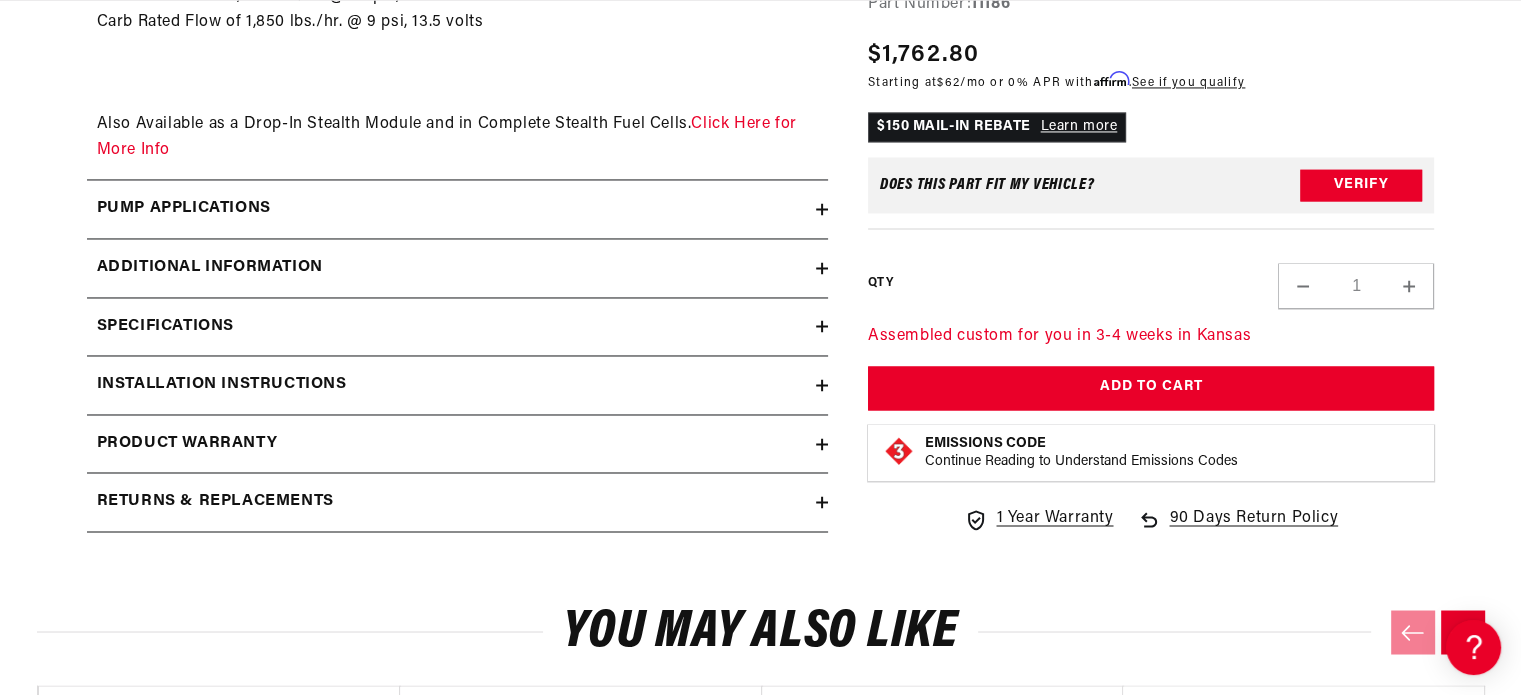 scroll, scrollTop: 0, scrollLeft: 0, axis: both 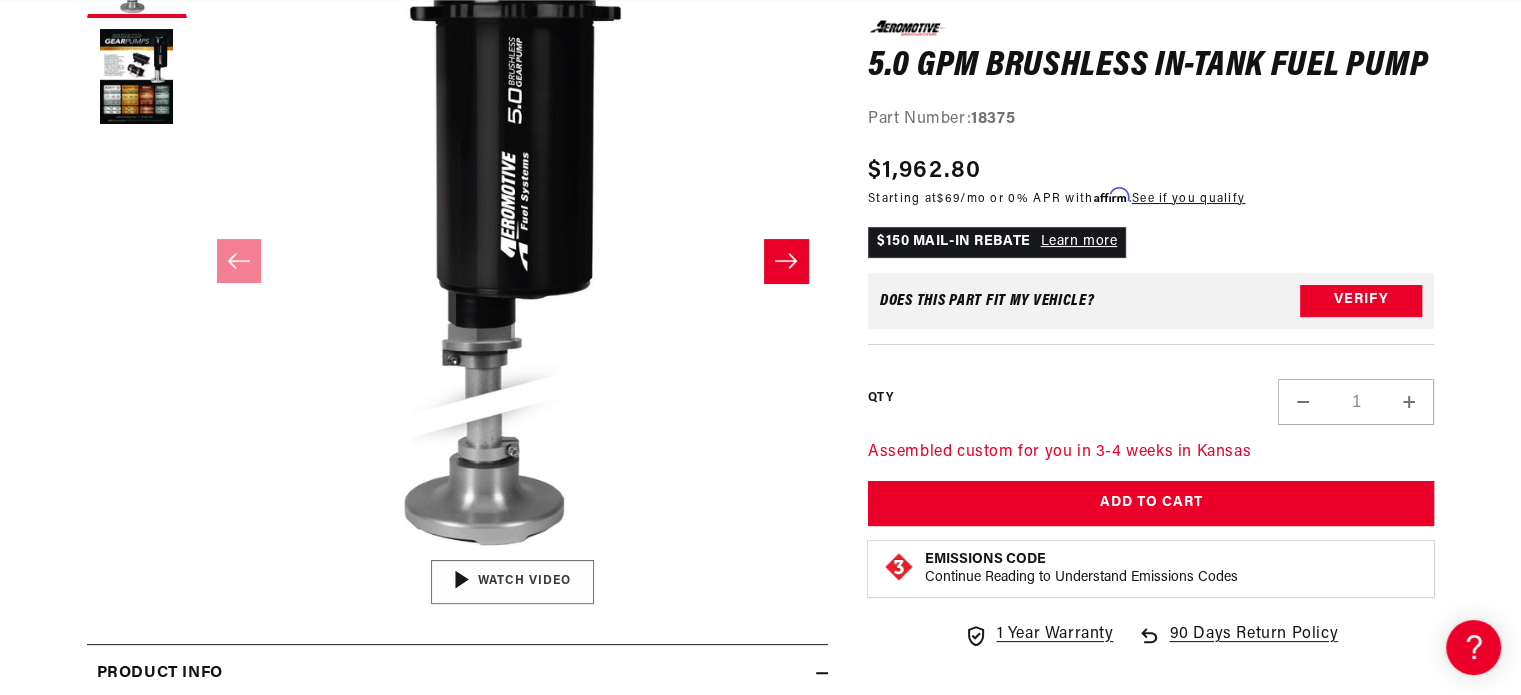 click on "04:34" at bounding box center [512, 582] 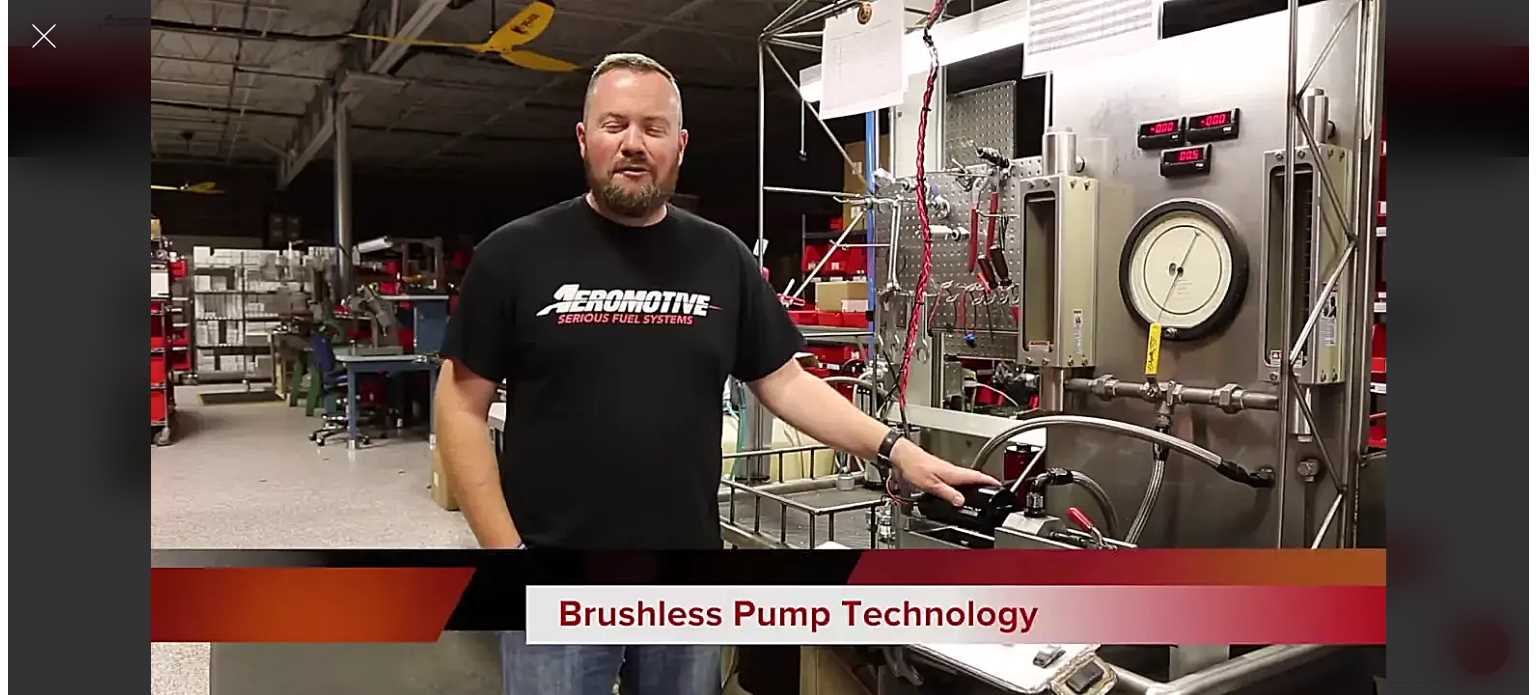 scroll 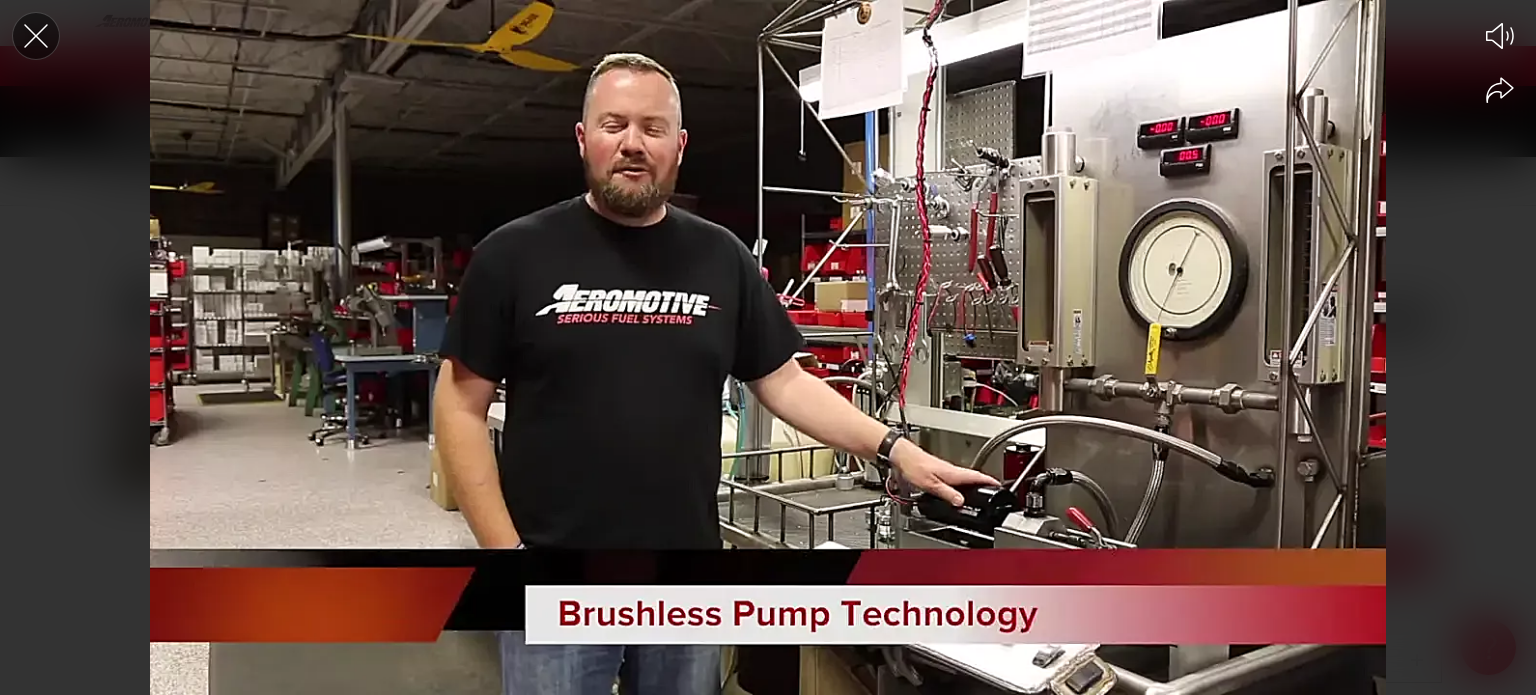 click 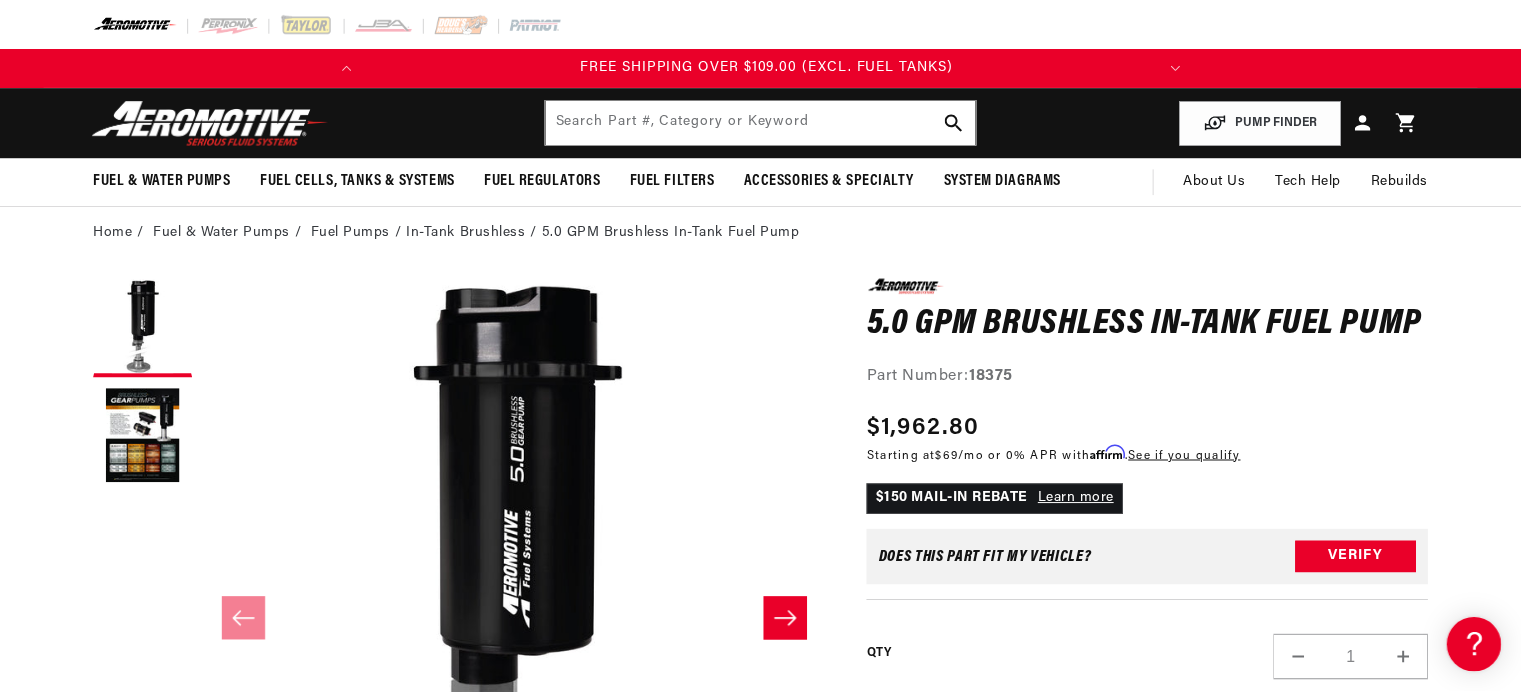 scroll, scrollTop: 360, scrollLeft: 0, axis: vertical 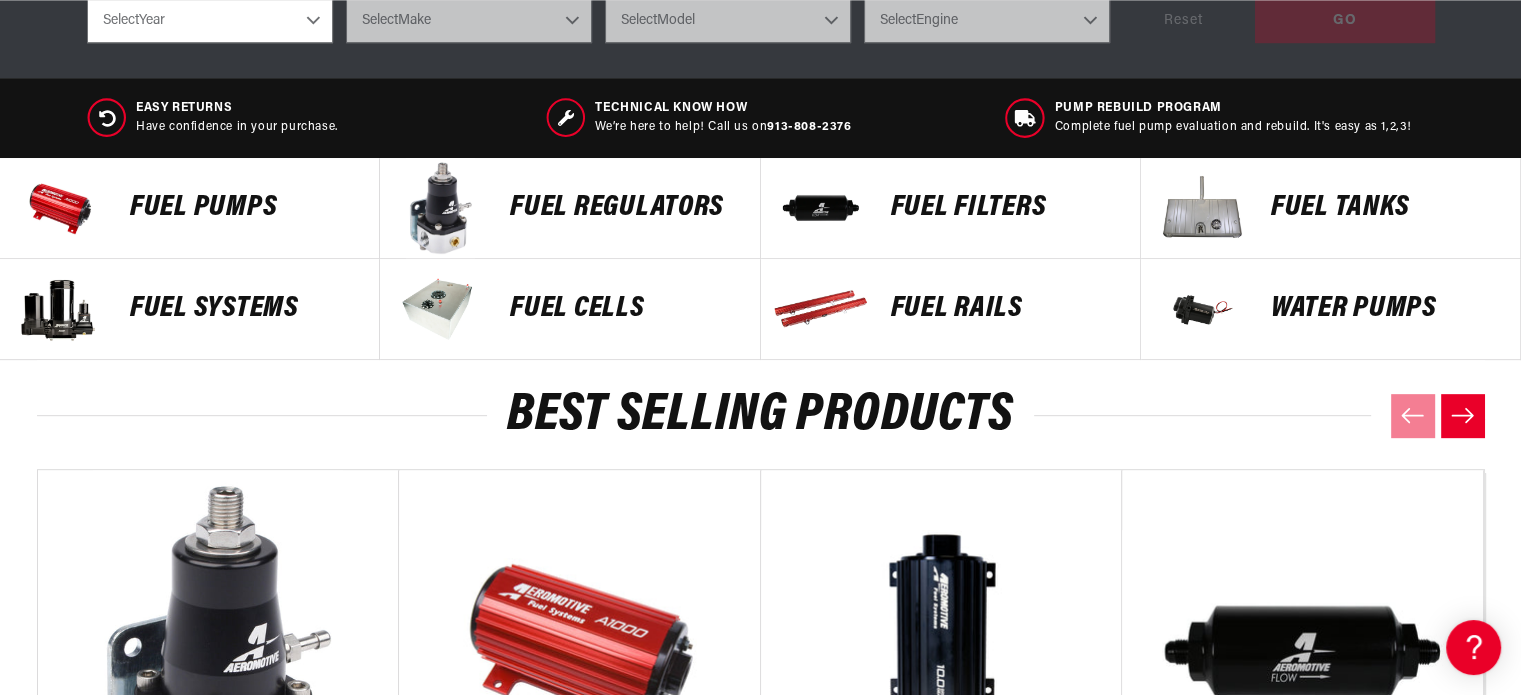 click on "Fuel Pumps" at bounding box center (244, 208) 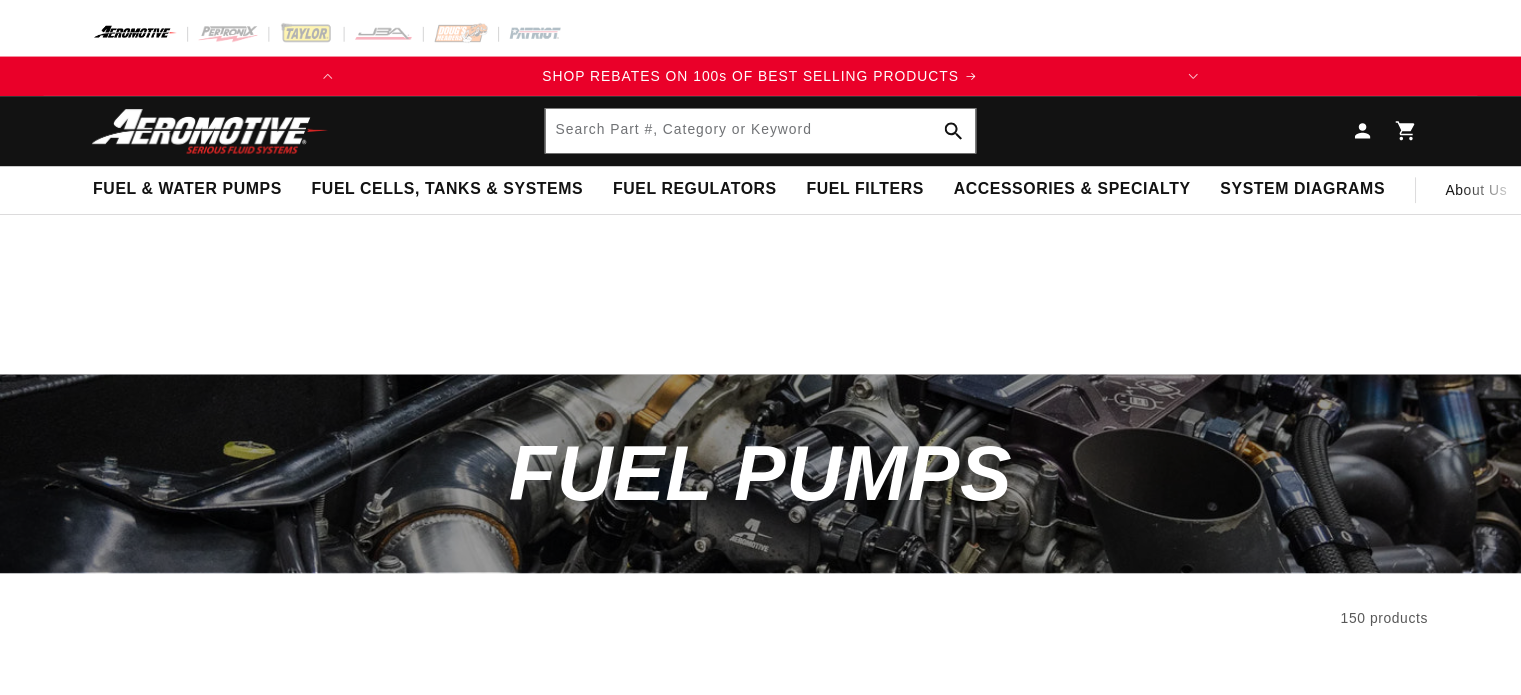 scroll, scrollTop: 0, scrollLeft: 0, axis: both 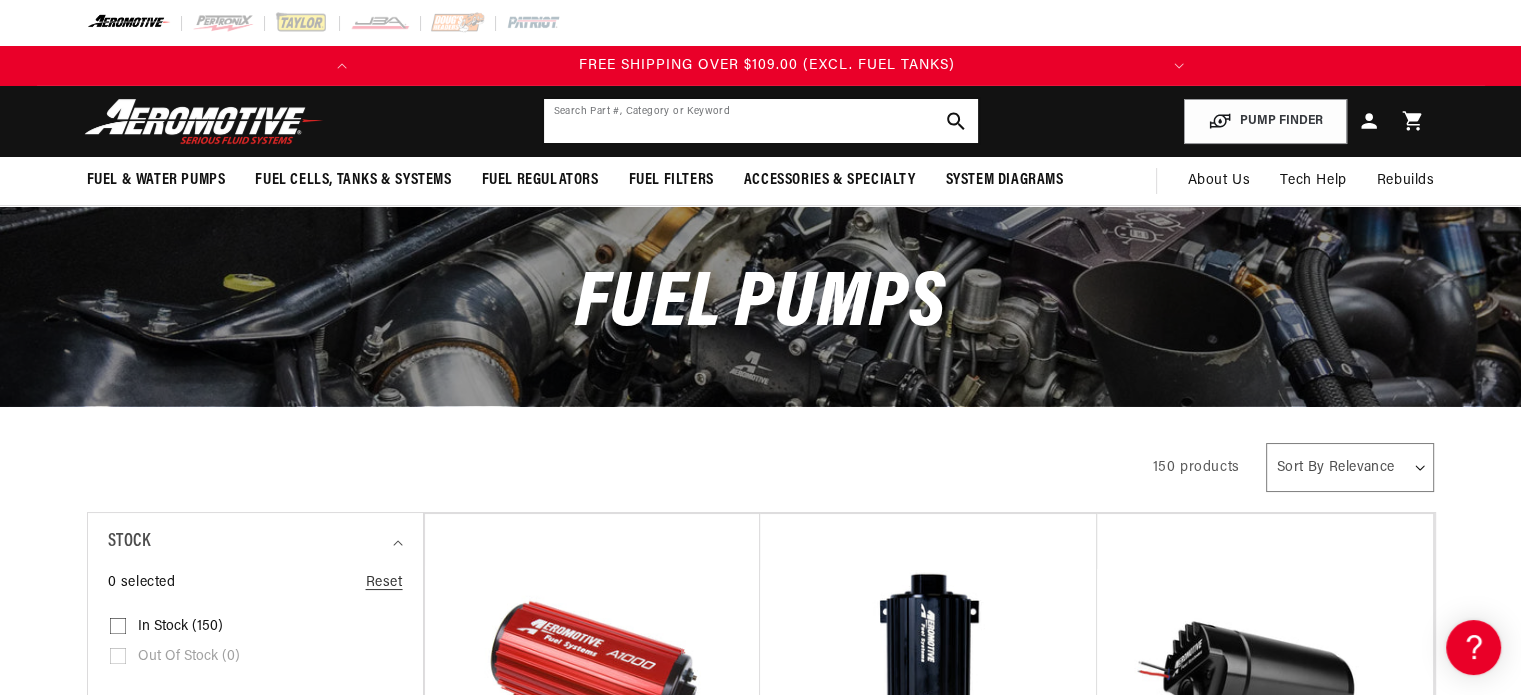click 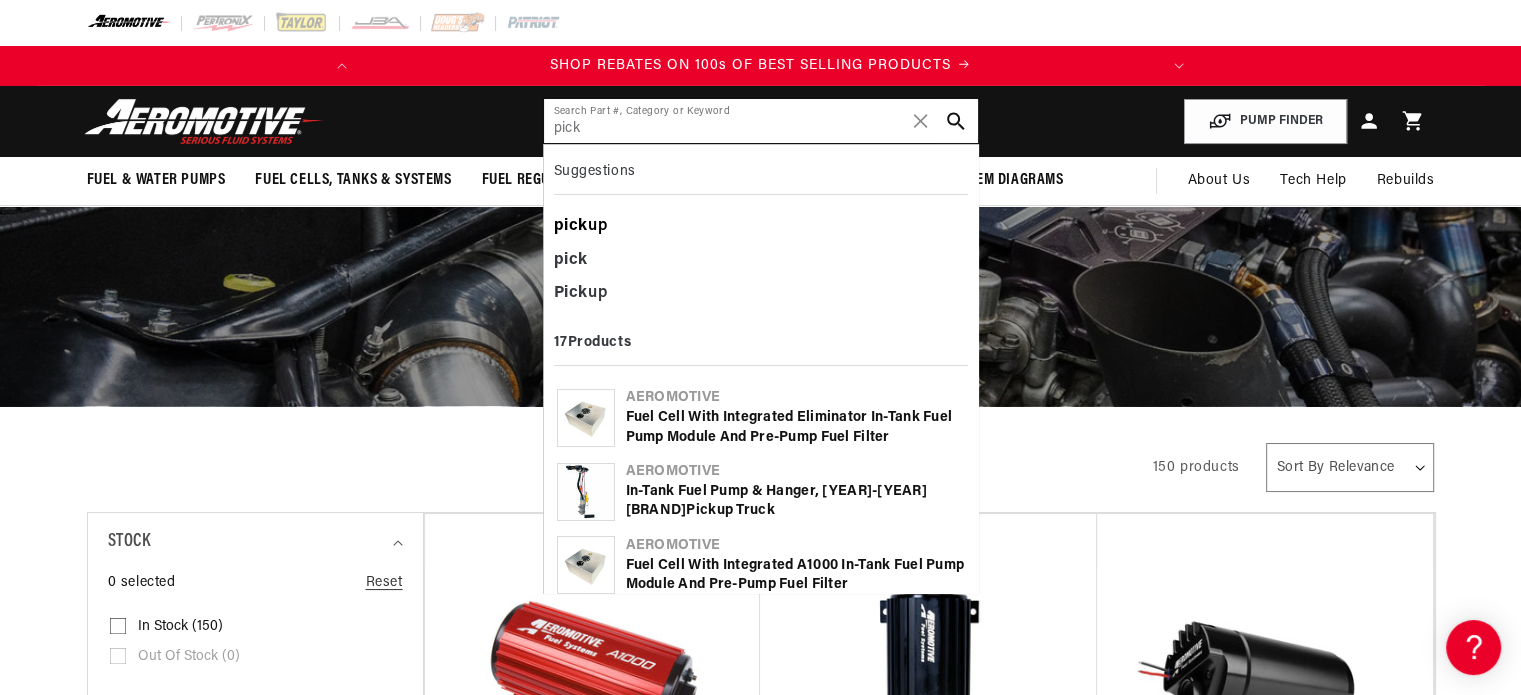 type on "pick" 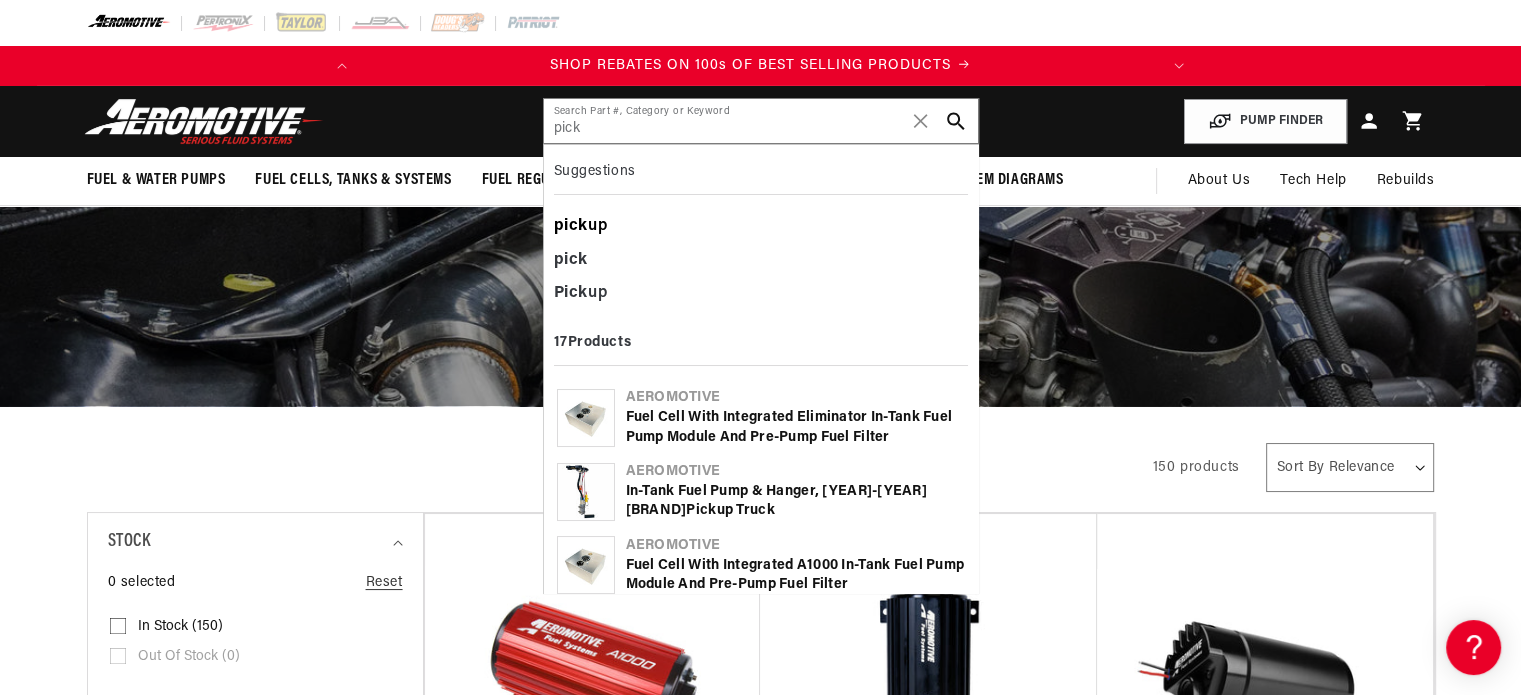 click on "pick" 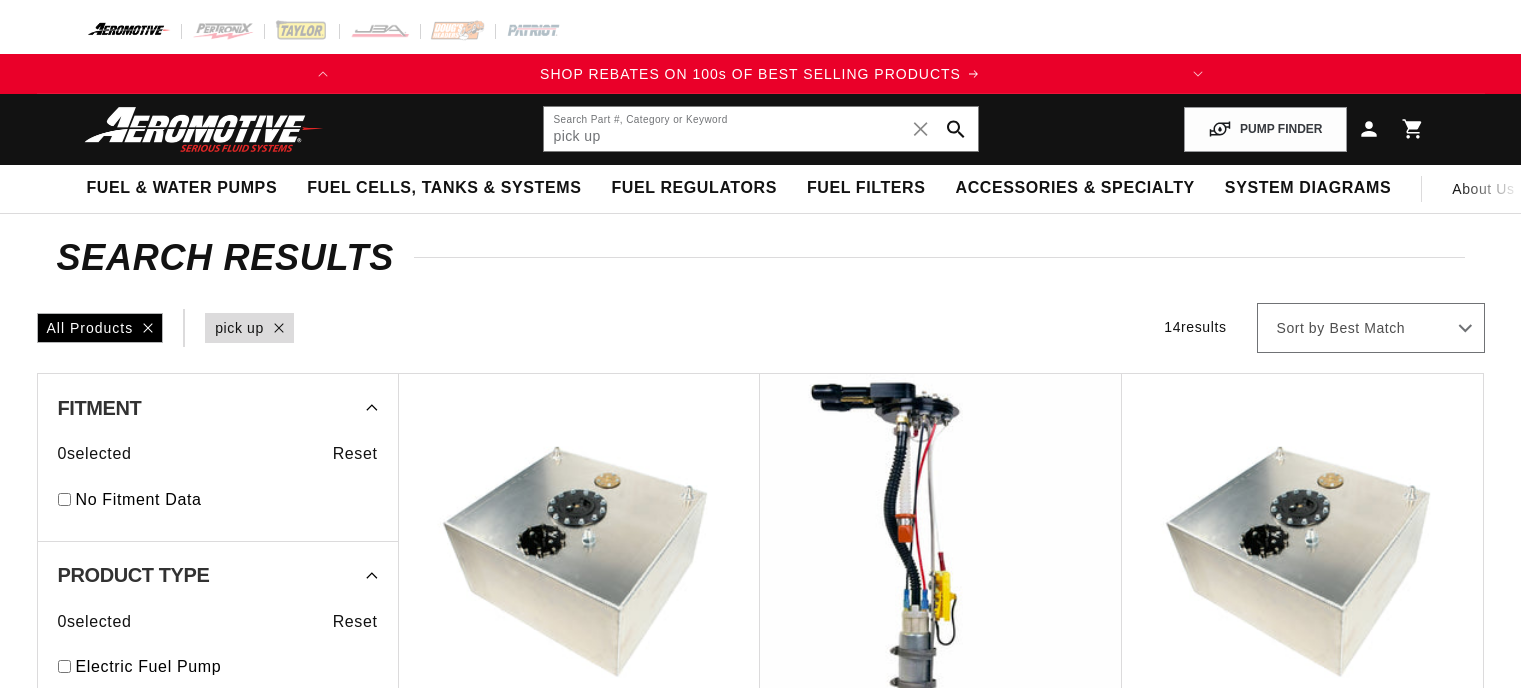 scroll, scrollTop: 0, scrollLeft: 0, axis: both 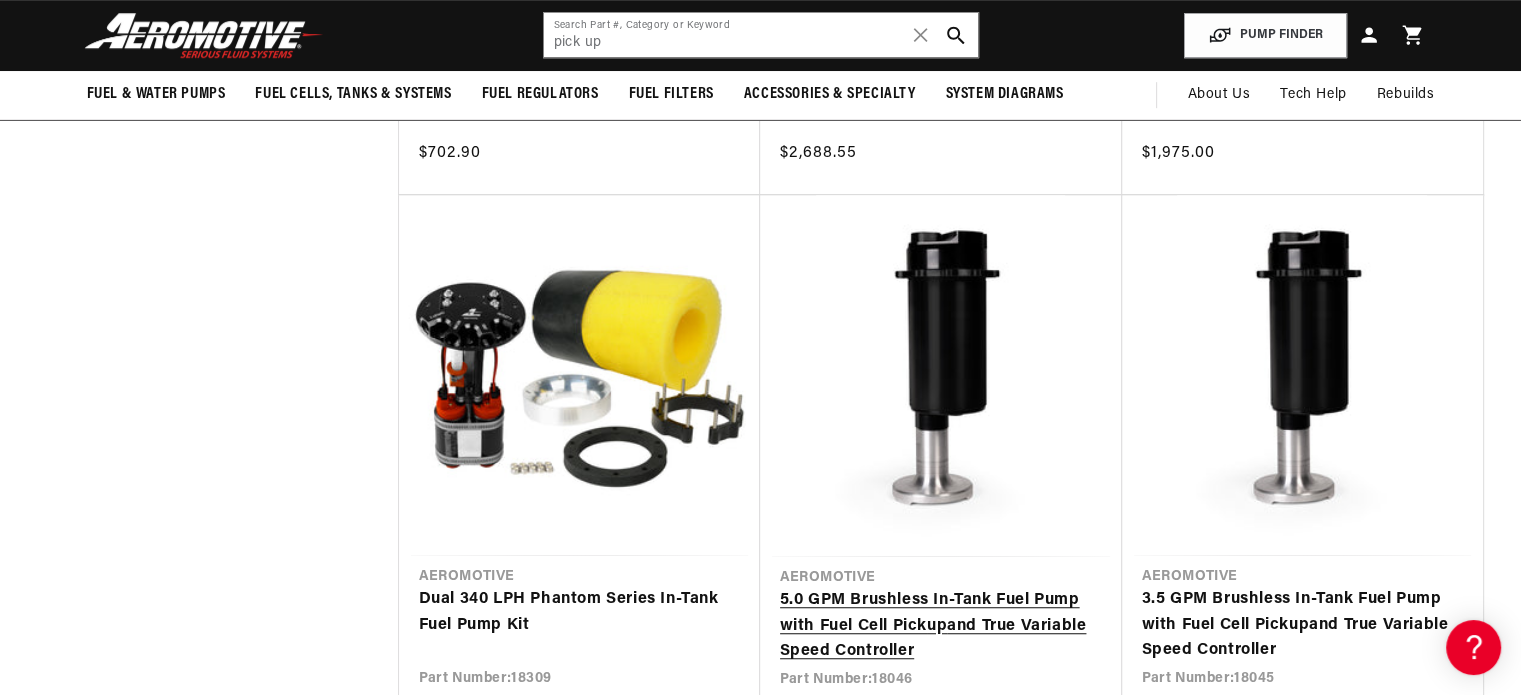 click on "5.0 GPM Brushless In-Tank Fuel Pump with Fuel Cell Pick up  and True Variable Speed Controller" at bounding box center (941, 626) 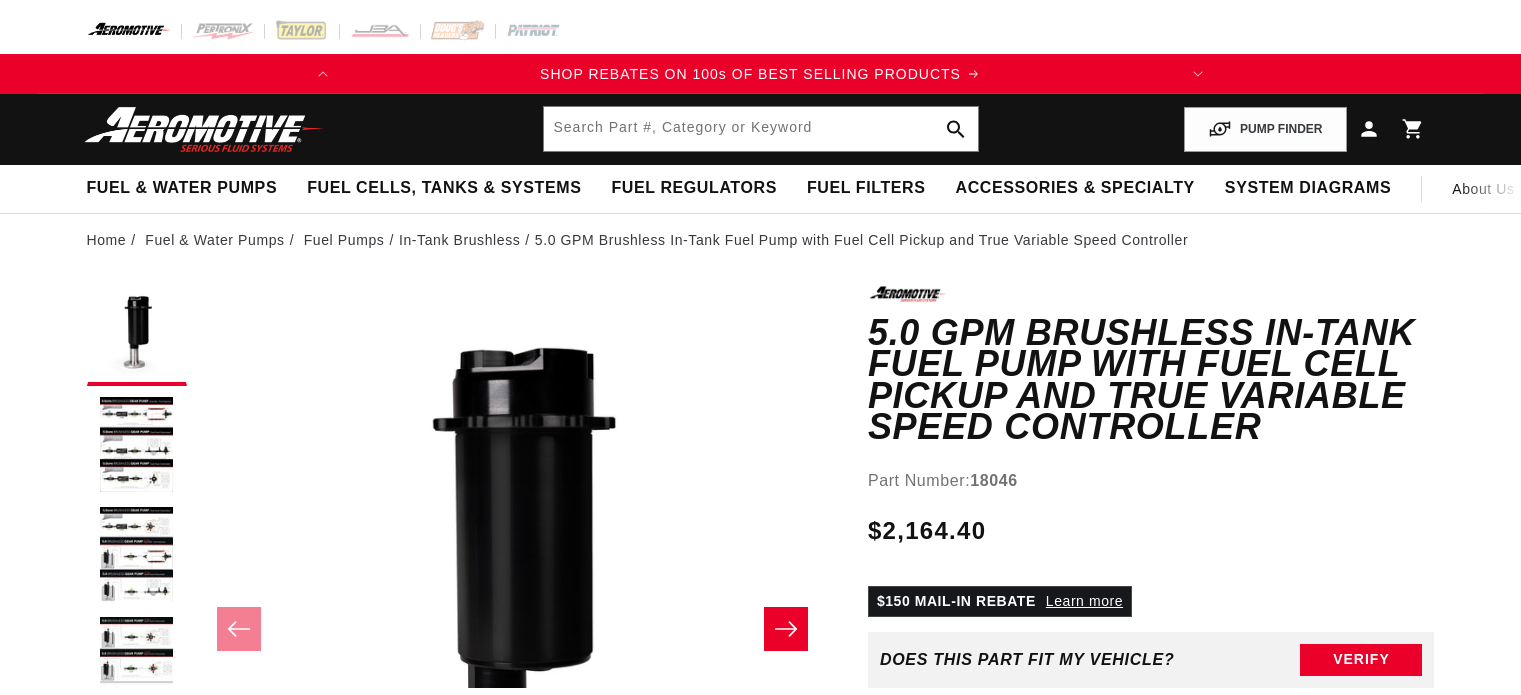 scroll, scrollTop: 0, scrollLeft: 0, axis: both 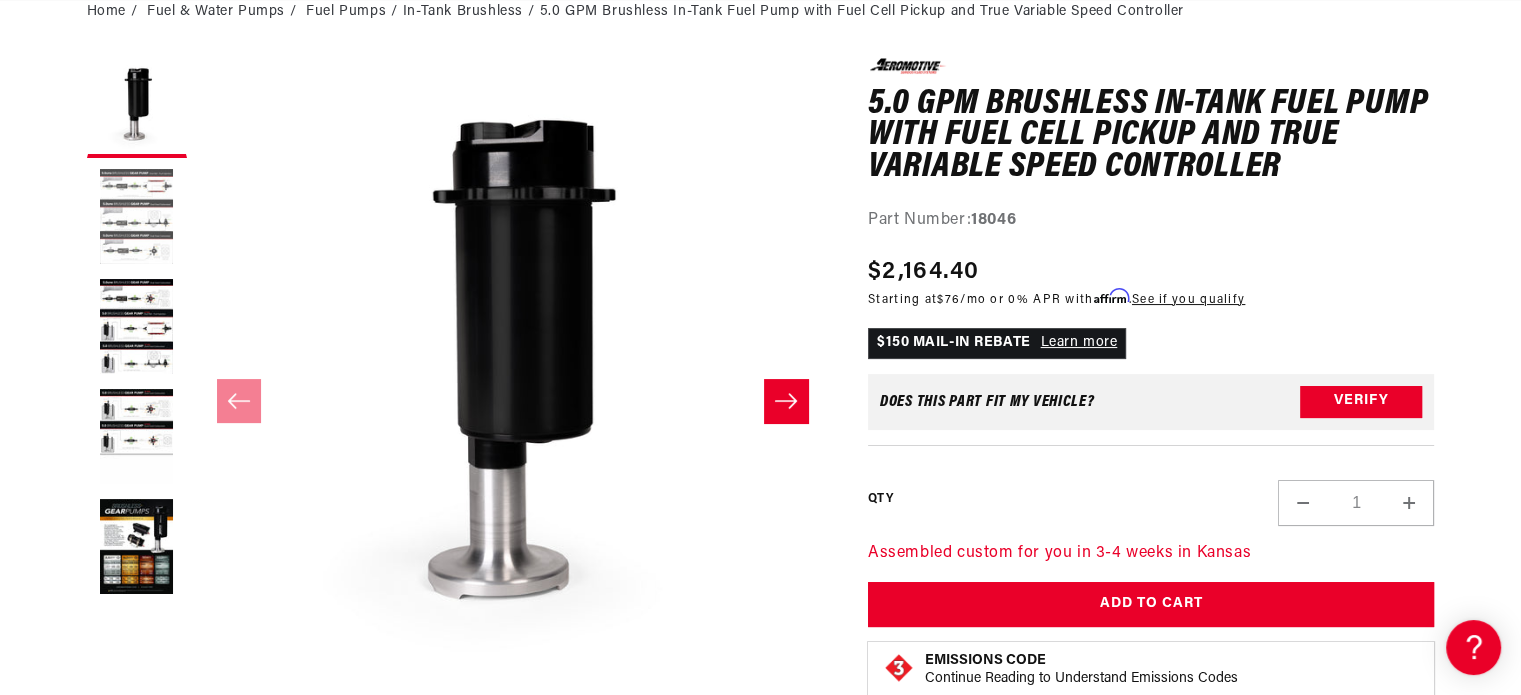 click at bounding box center (137, 218) 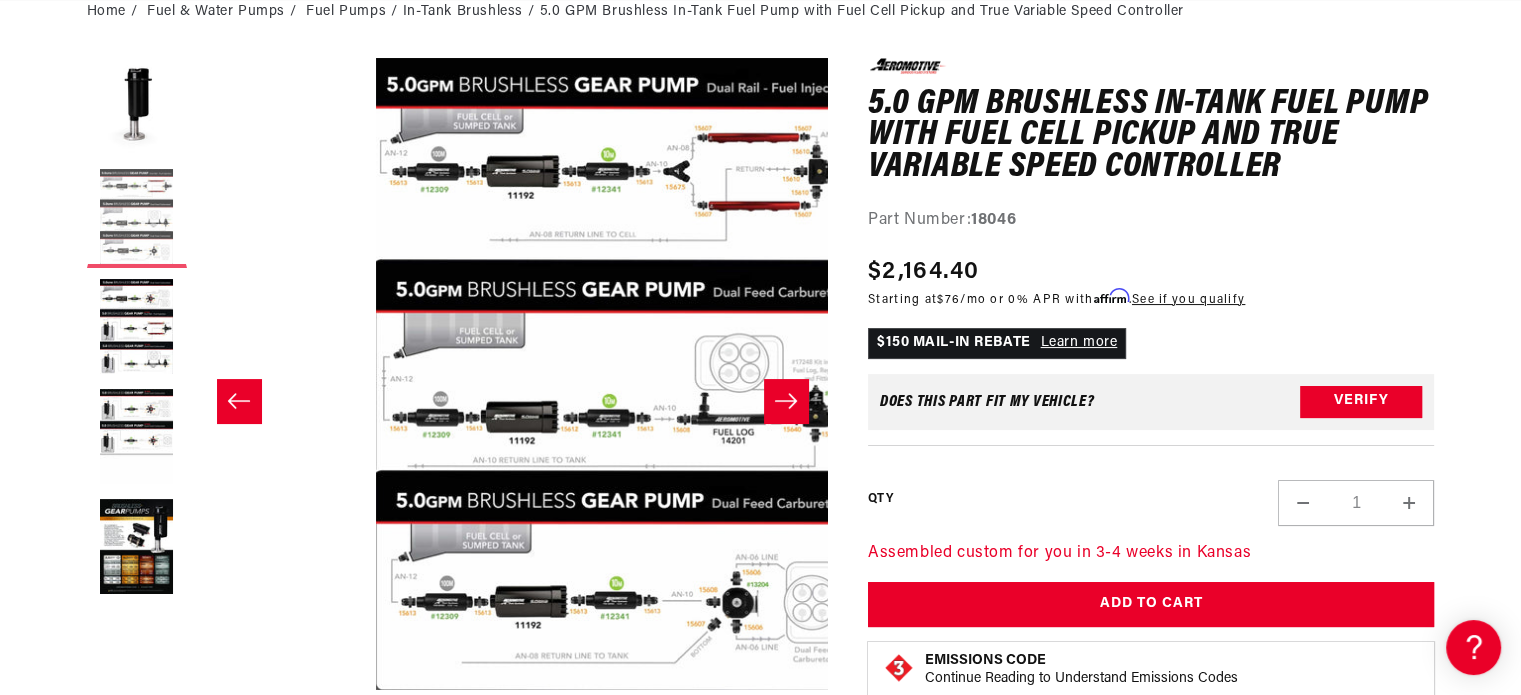 scroll, scrollTop: 0, scrollLeft: 631, axis: horizontal 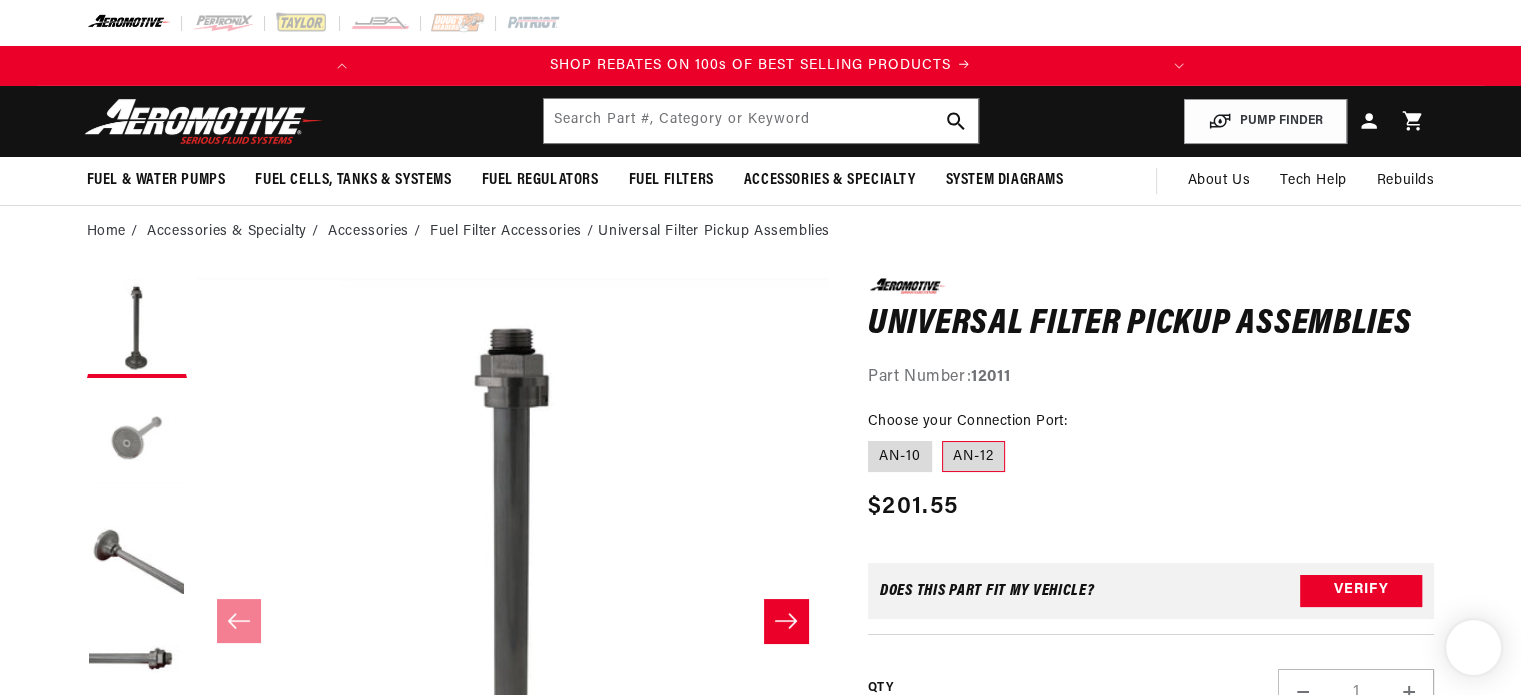 click at bounding box center [137, 438] 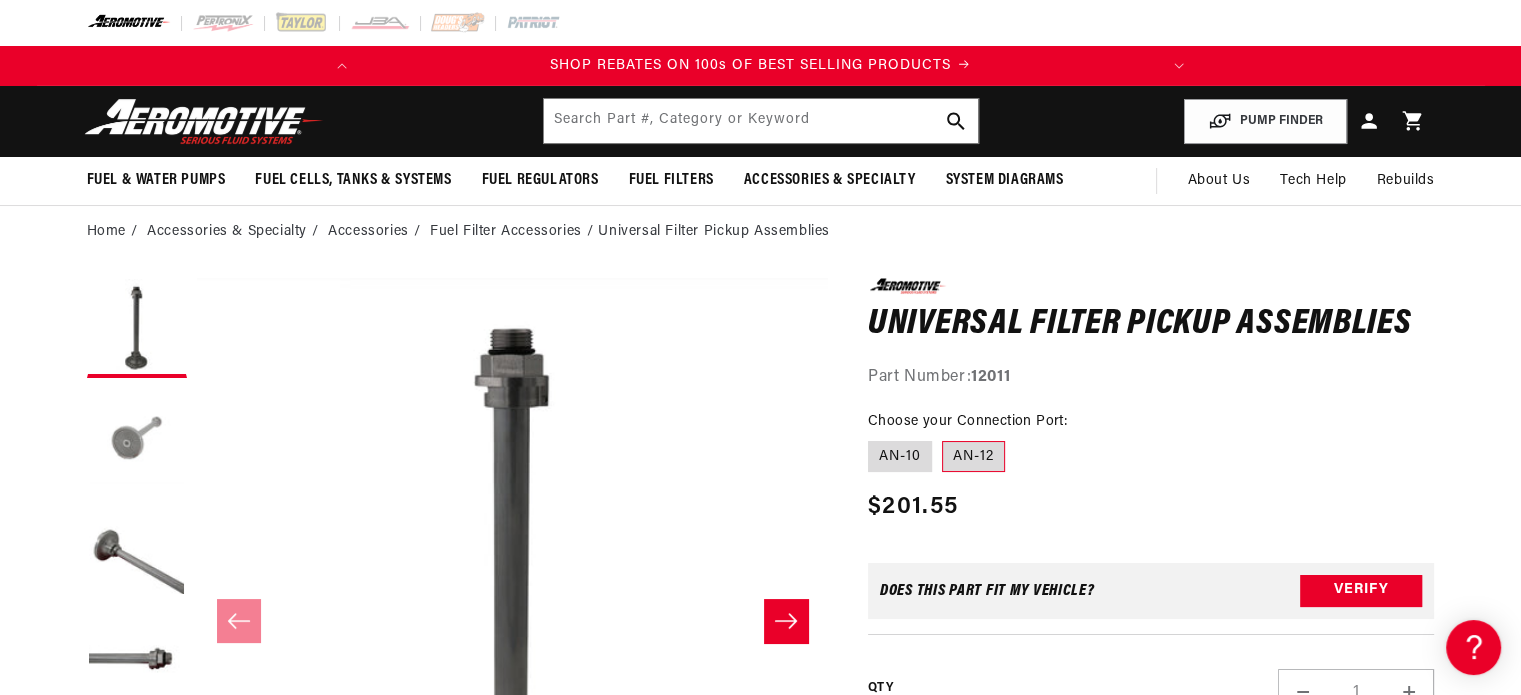 scroll, scrollTop: 0, scrollLeft: 0, axis: both 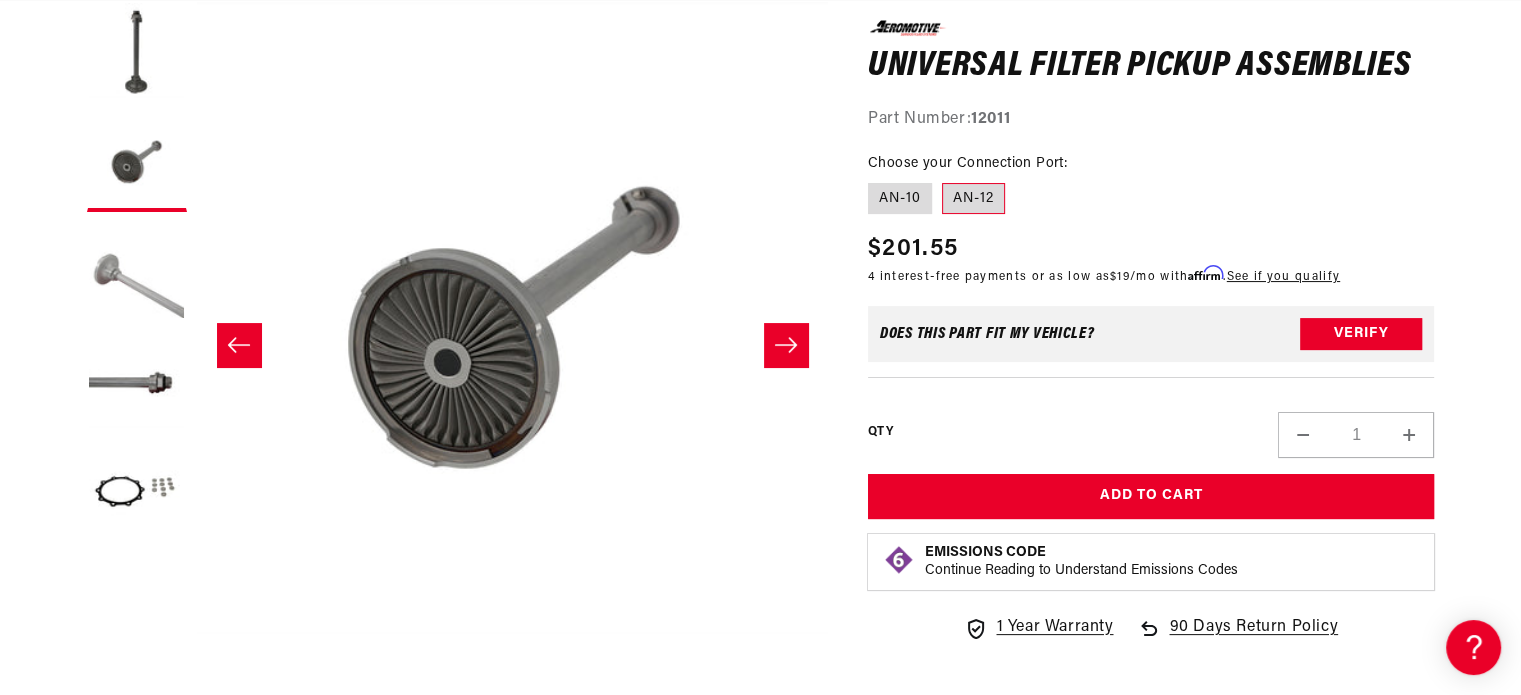 click at bounding box center (137, 272) 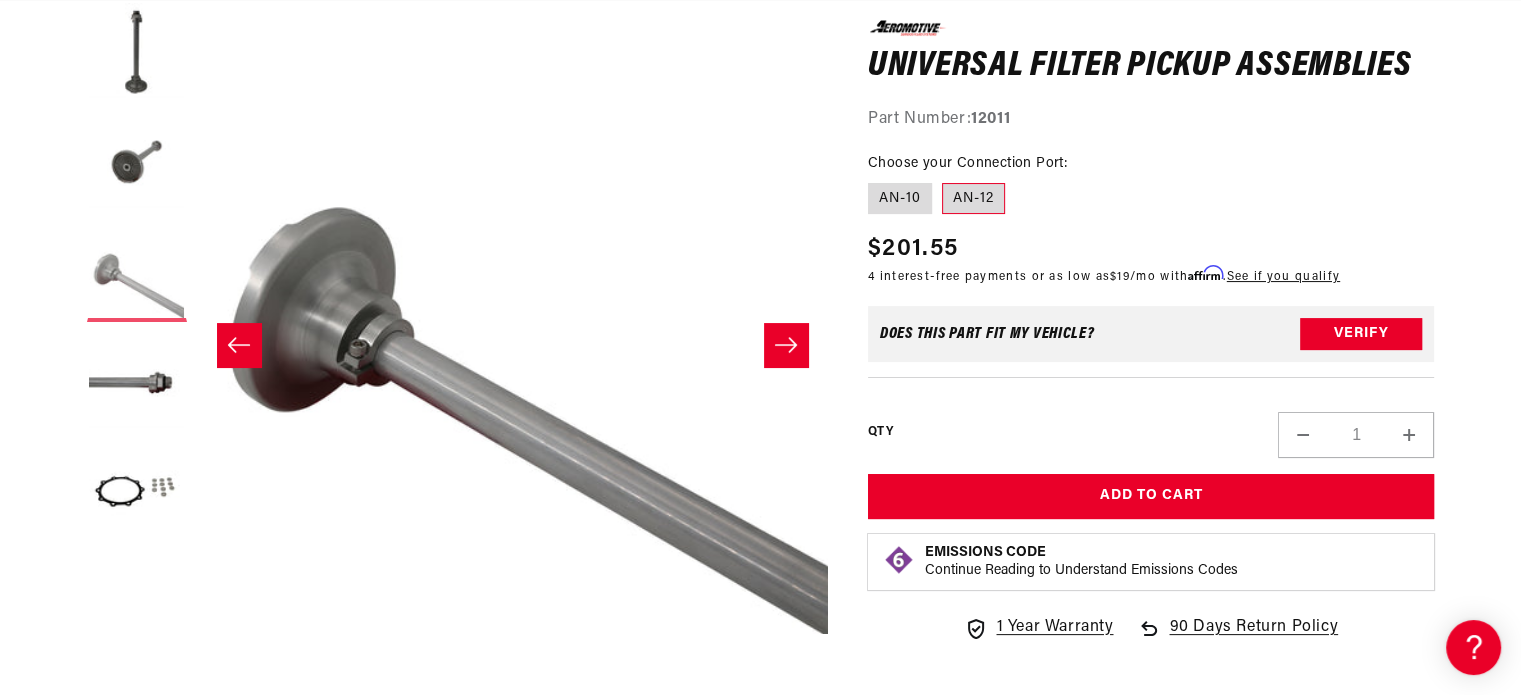 scroll, scrollTop: 0, scrollLeft: 1263, axis: horizontal 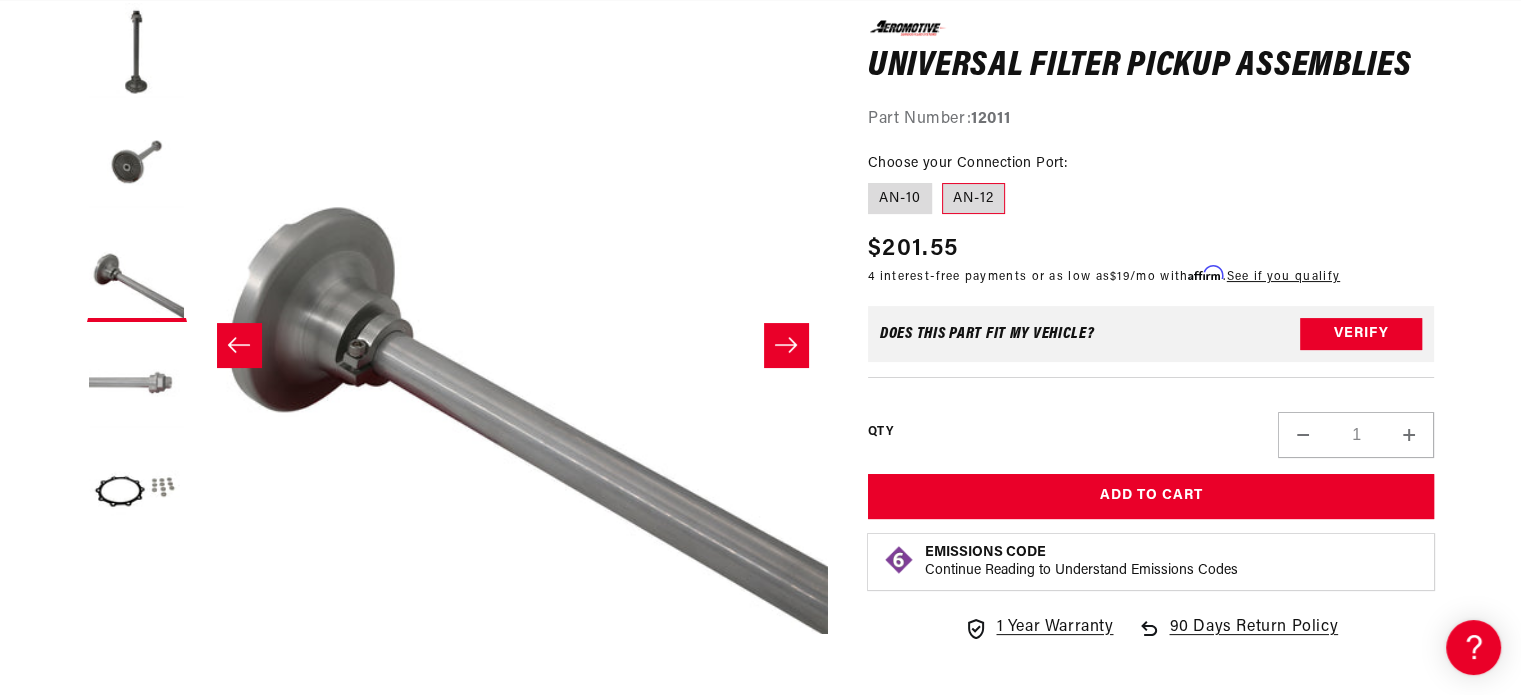 click at bounding box center (137, 382) 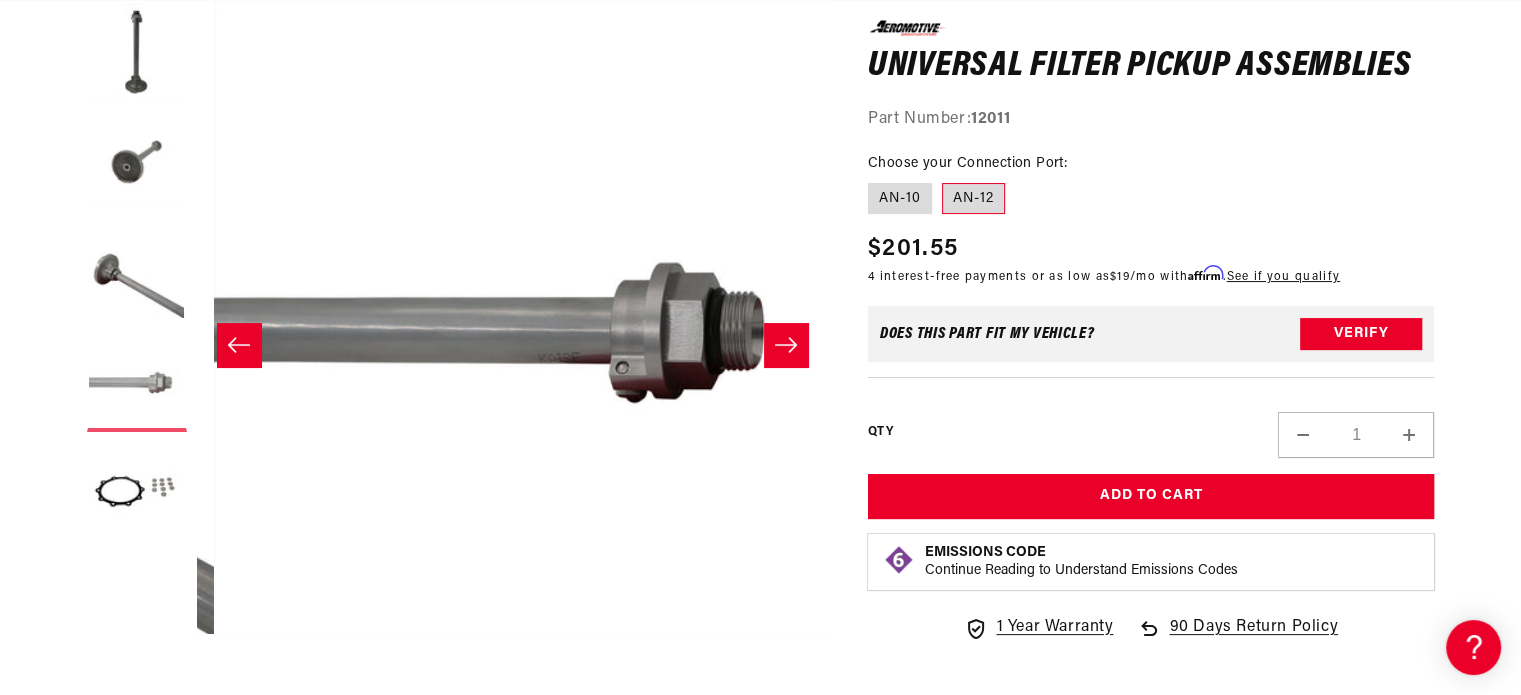 scroll, scrollTop: 0, scrollLeft: 1894, axis: horizontal 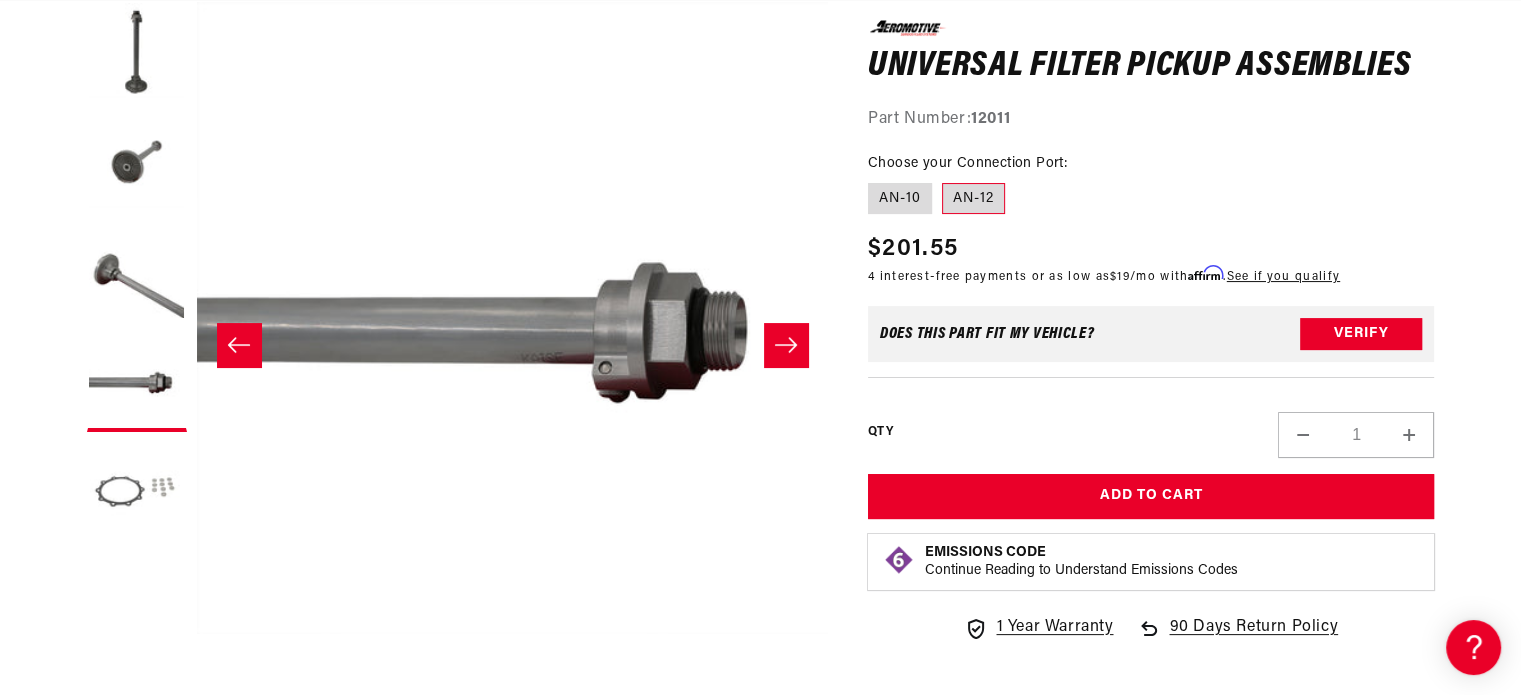 click at bounding box center [137, 492] 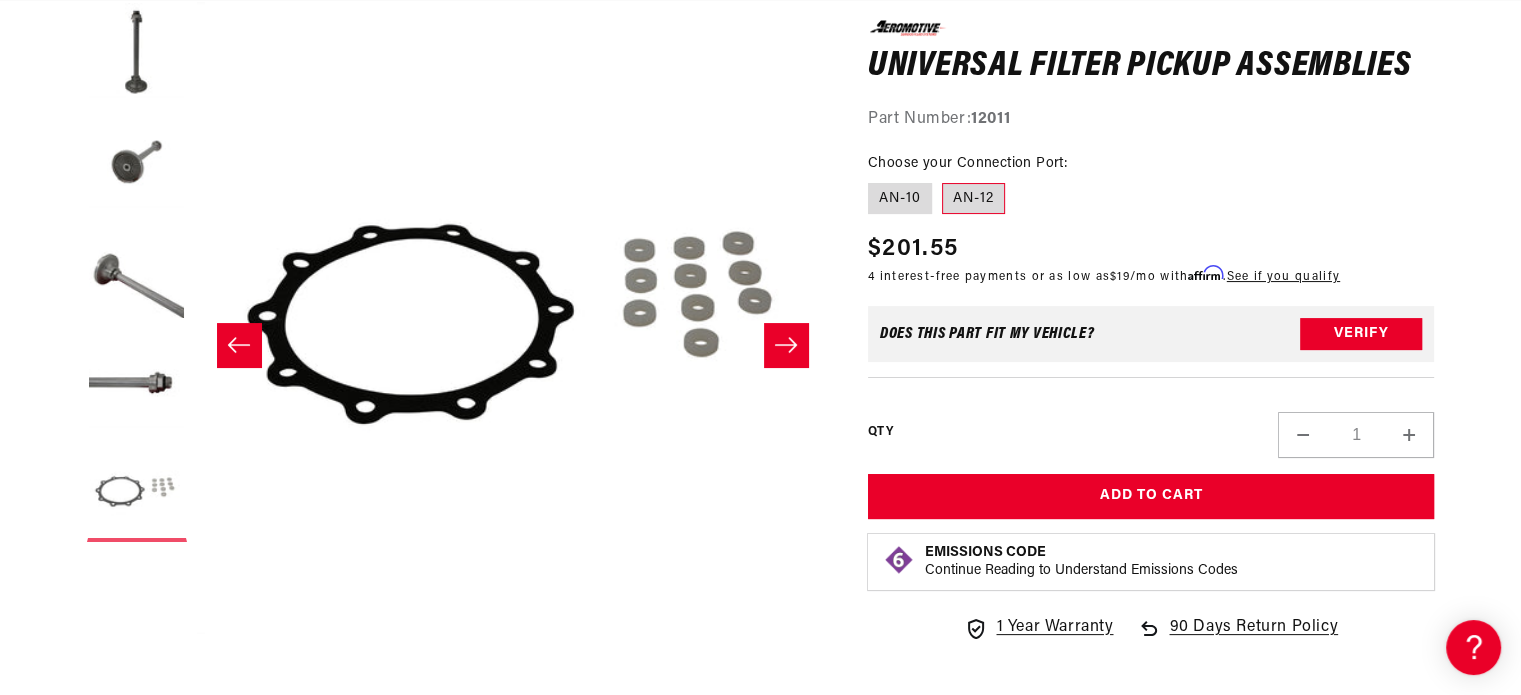 scroll, scrollTop: 0, scrollLeft: 2525, axis: horizontal 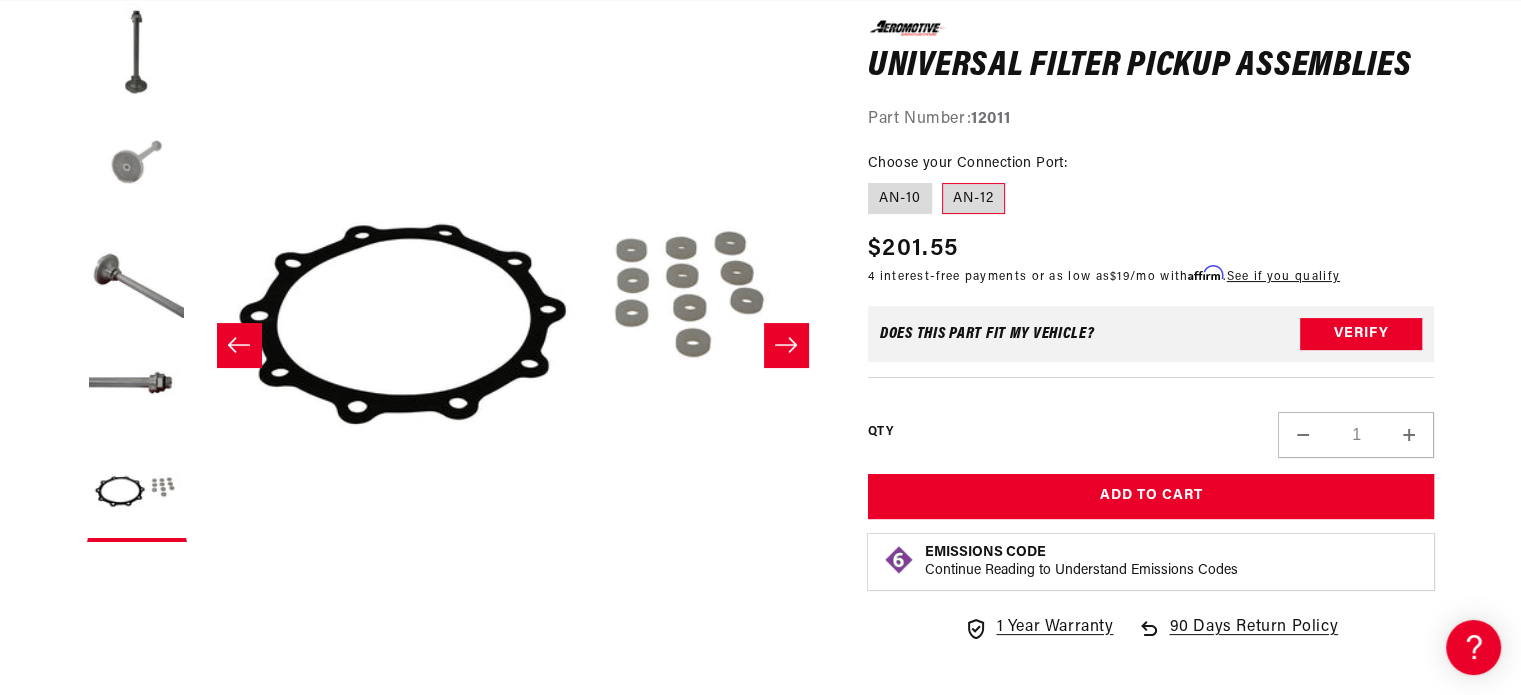 click at bounding box center (137, 162) 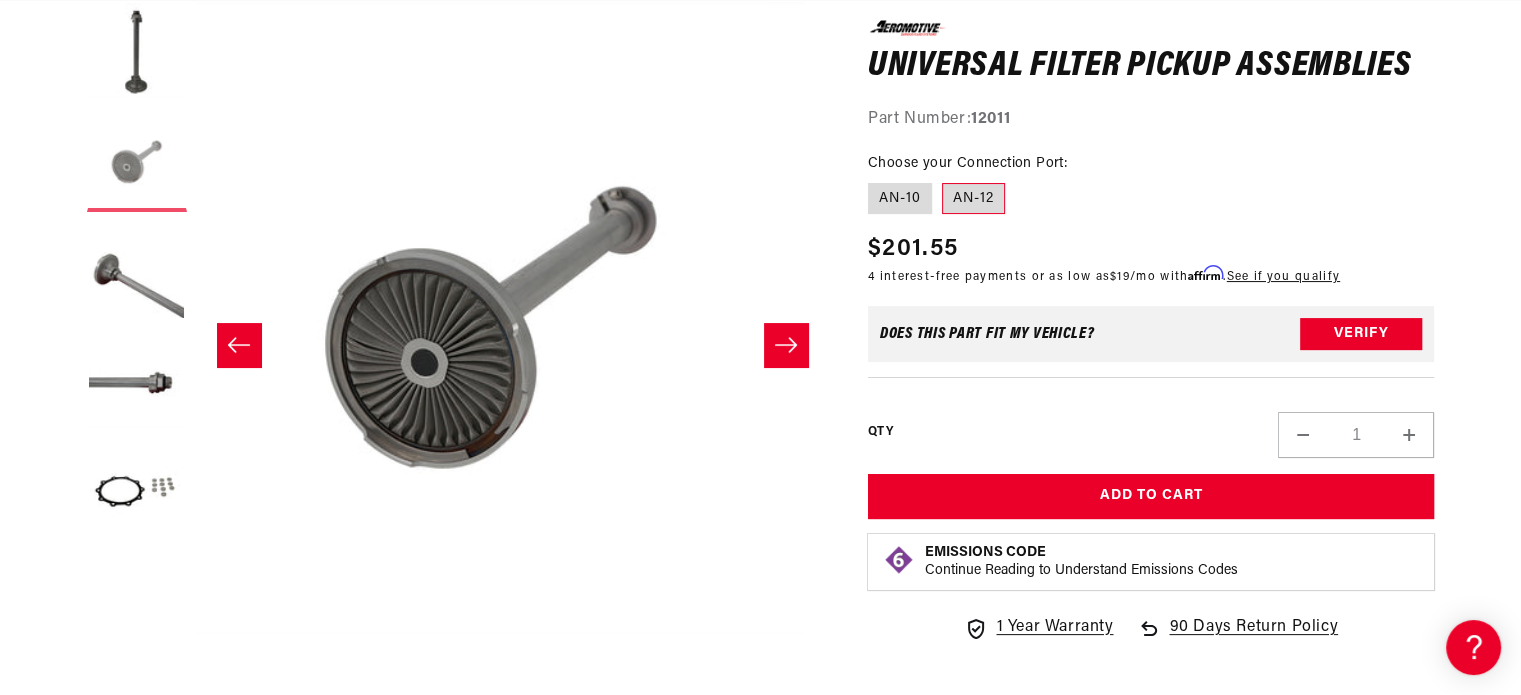 scroll, scrollTop: 0, scrollLeft: 631, axis: horizontal 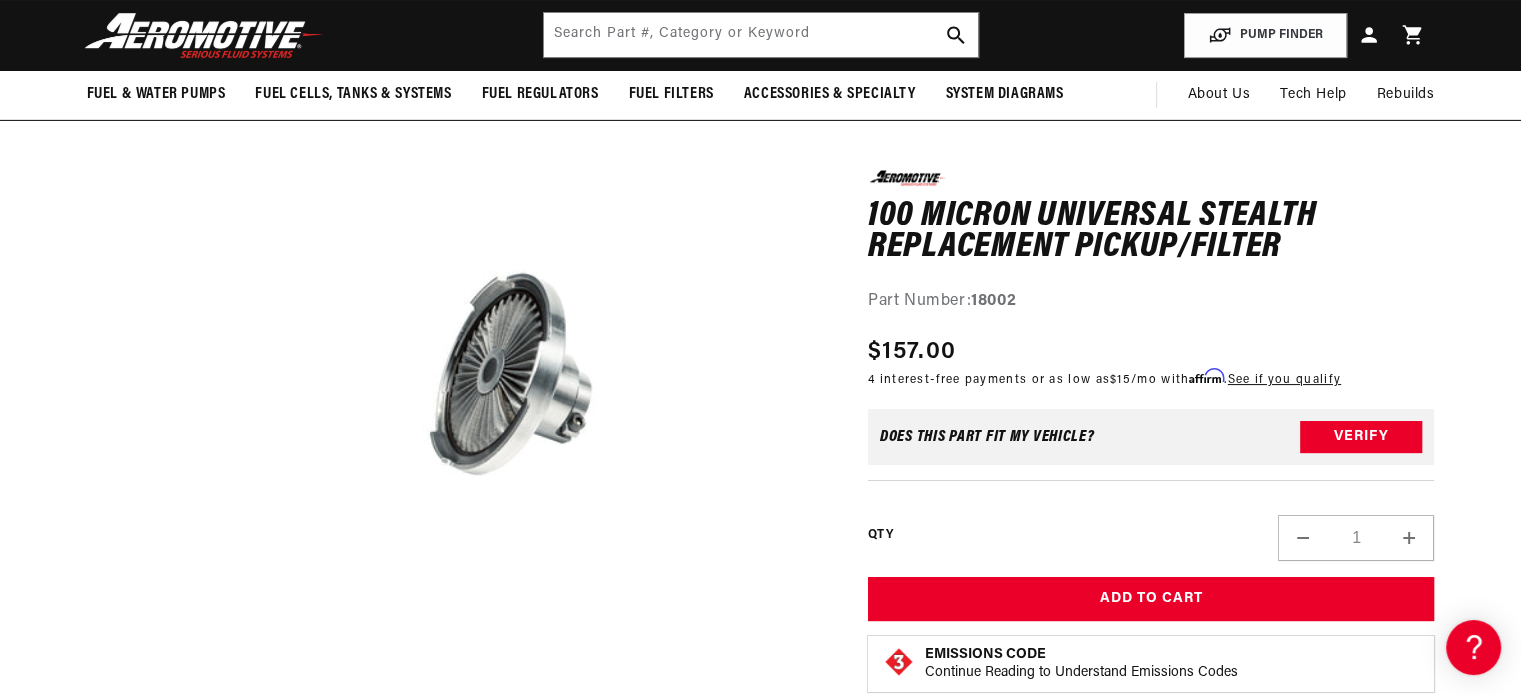 click on "Open media 1 in modal" at bounding box center [197, 694] 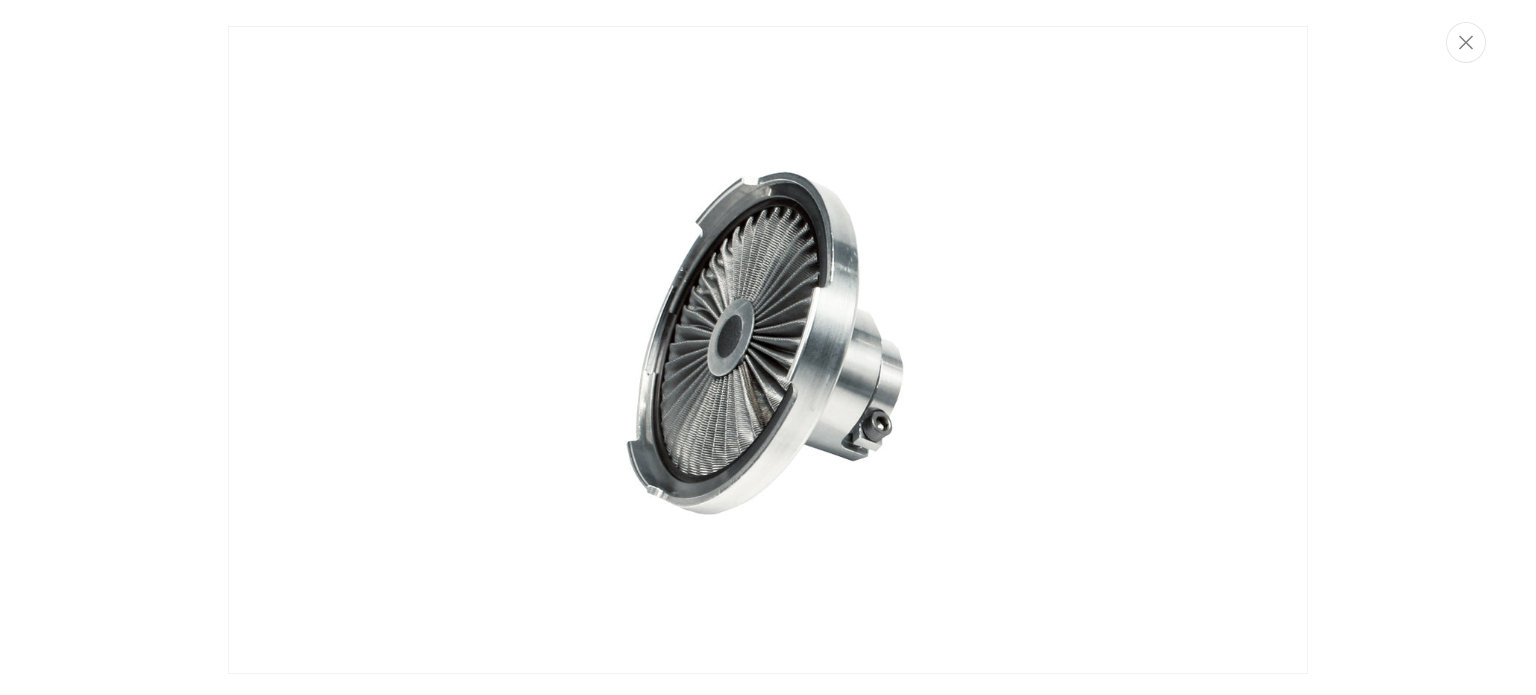 scroll, scrollTop: 0, scrollLeft: 791, axis: horizontal 